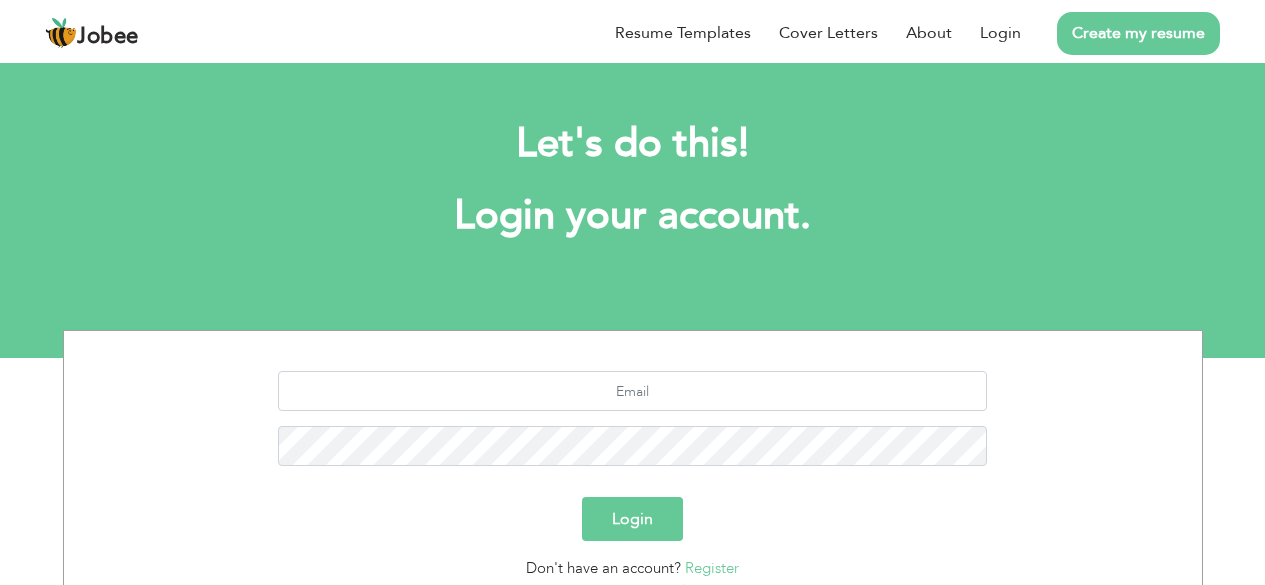 scroll, scrollTop: 0, scrollLeft: 0, axis: both 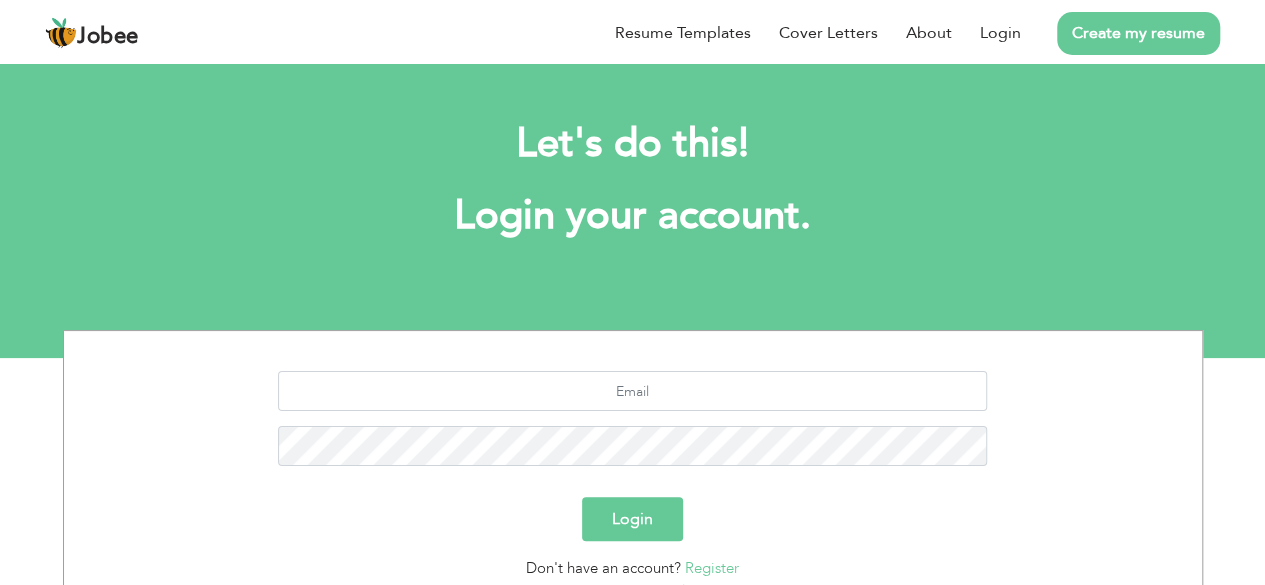 click on "Login" at bounding box center [632, 519] 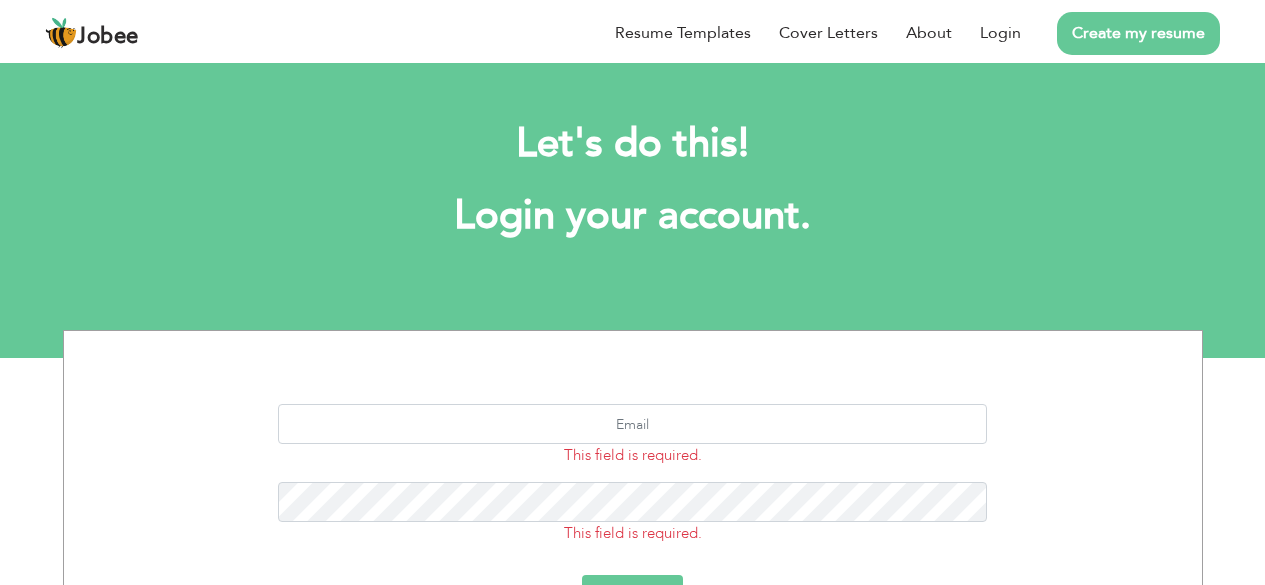 scroll, scrollTop: 0, scrollLeft: 0, axis: both 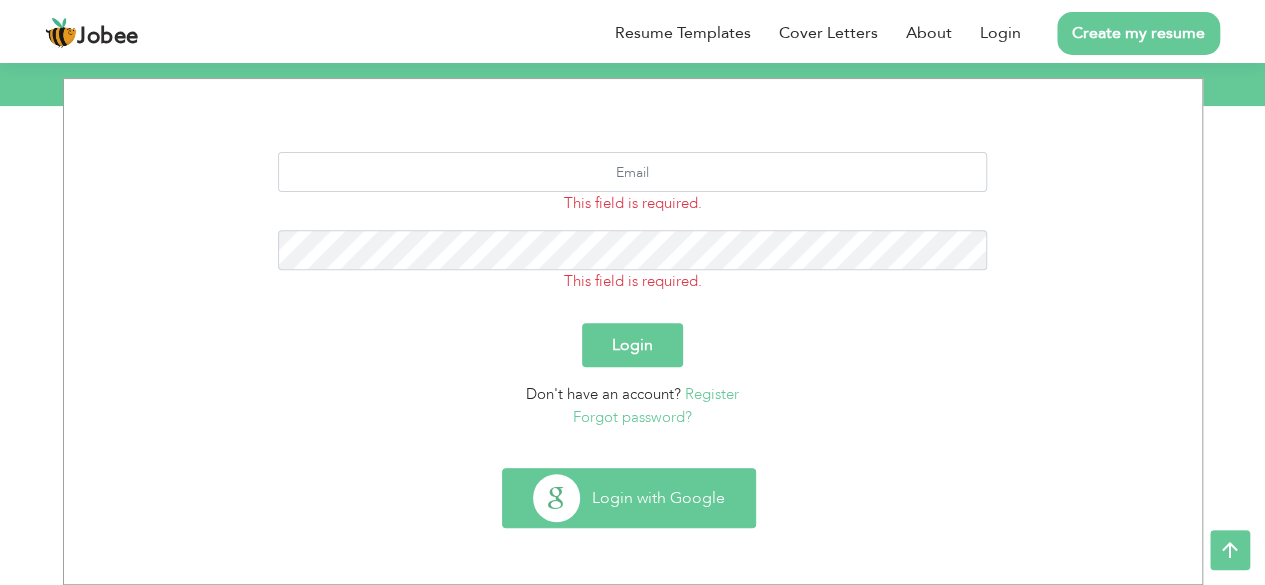 click on "Login with Google" at bounding box center (629, 498) 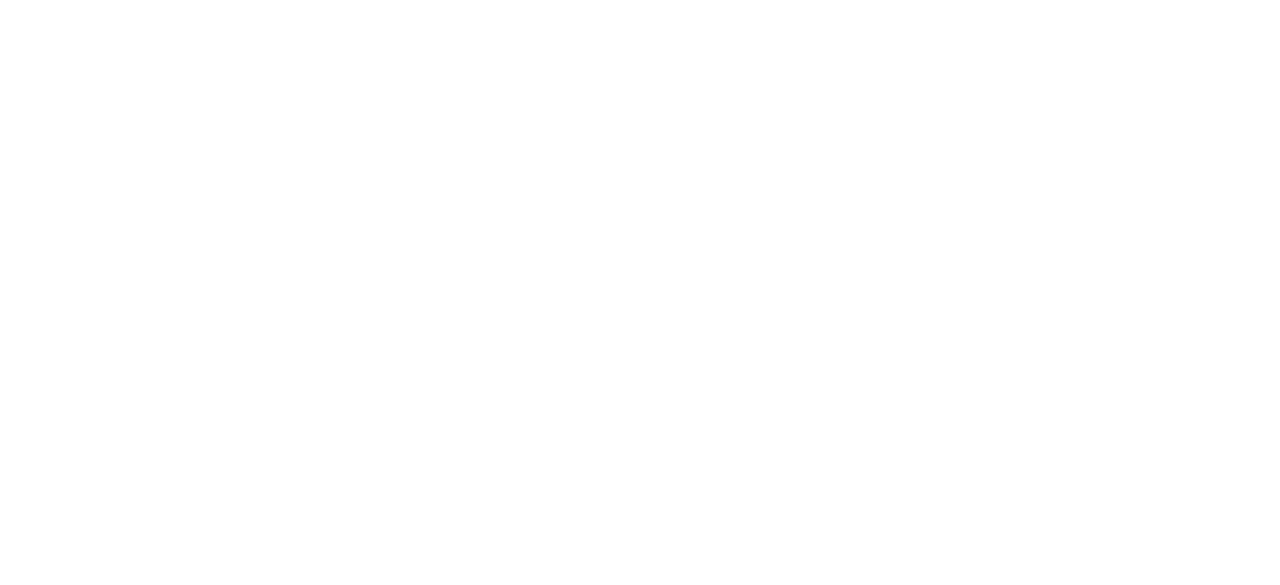 scroll, scrollTop: 0, scrollLeft: 0, axis: both 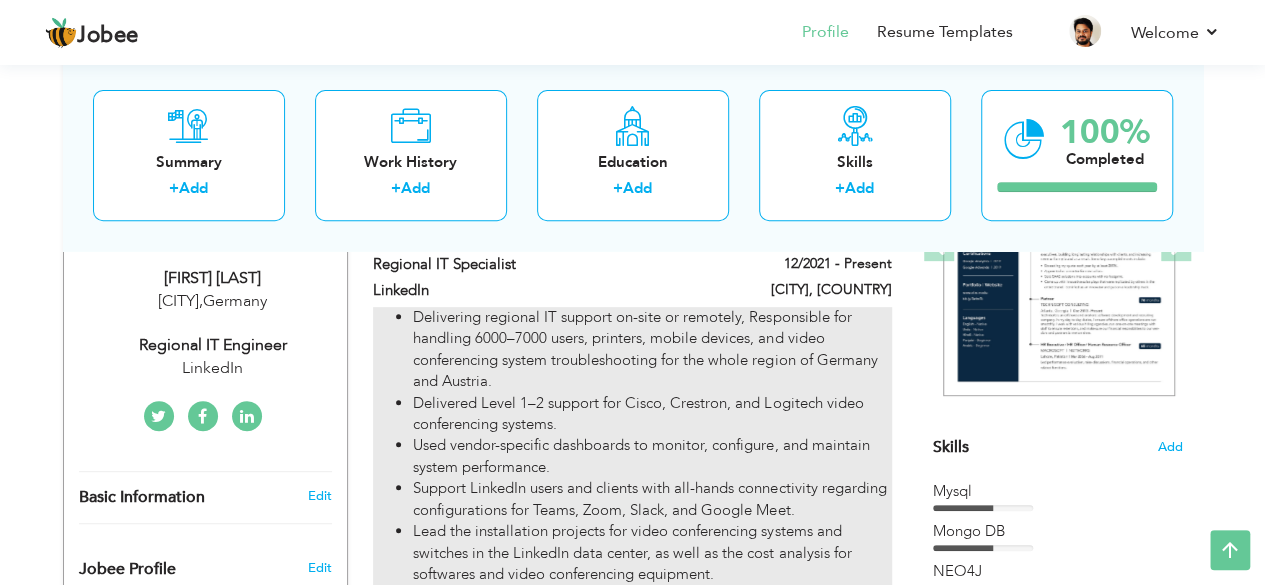 click on "Delivering regional IT support on-site or remotely, Responsible for handling 6000–7000 users, printers, mobile devices, and video conferencing system troubleshooting for the whole region of Germany and Austria." at bounding box center [652, 350] 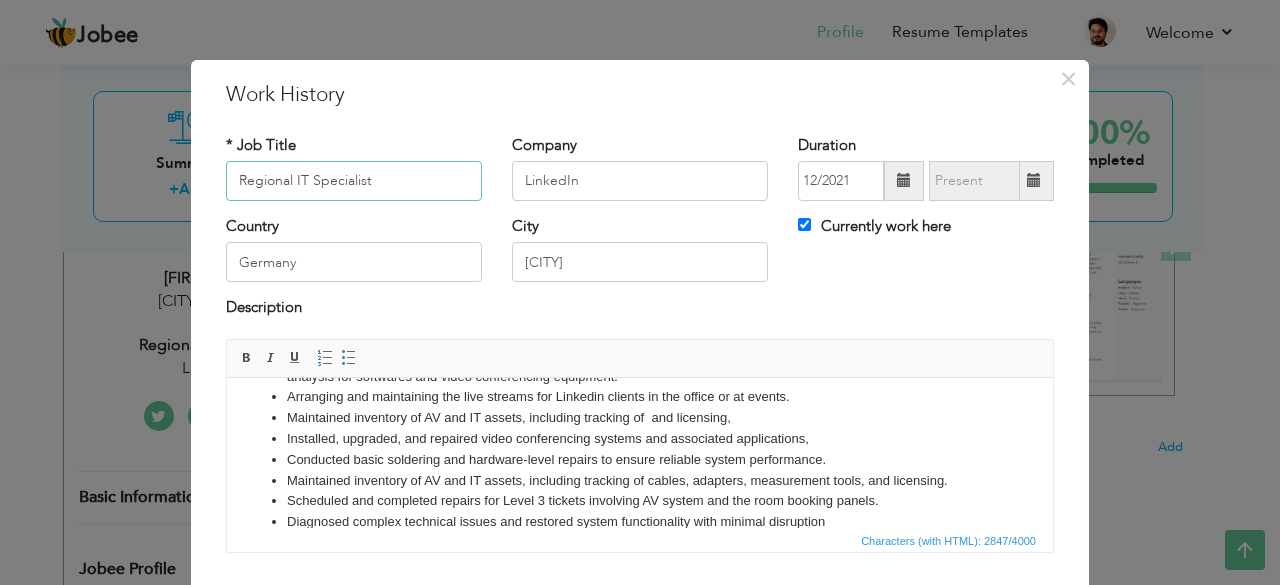 scroll, scrollTop: 0, scrollLeft: 0, axis: both 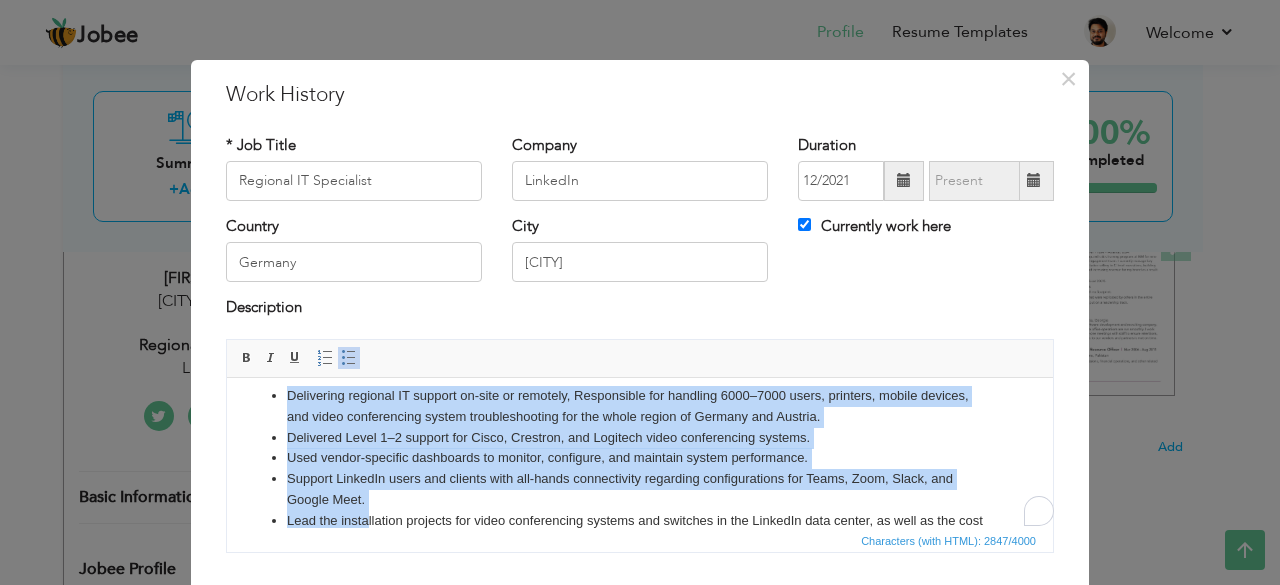 drag, startPoint x: 275, startPoint y: 405, endPoint x: 367, endPoint y: 515, distance: 143.40154 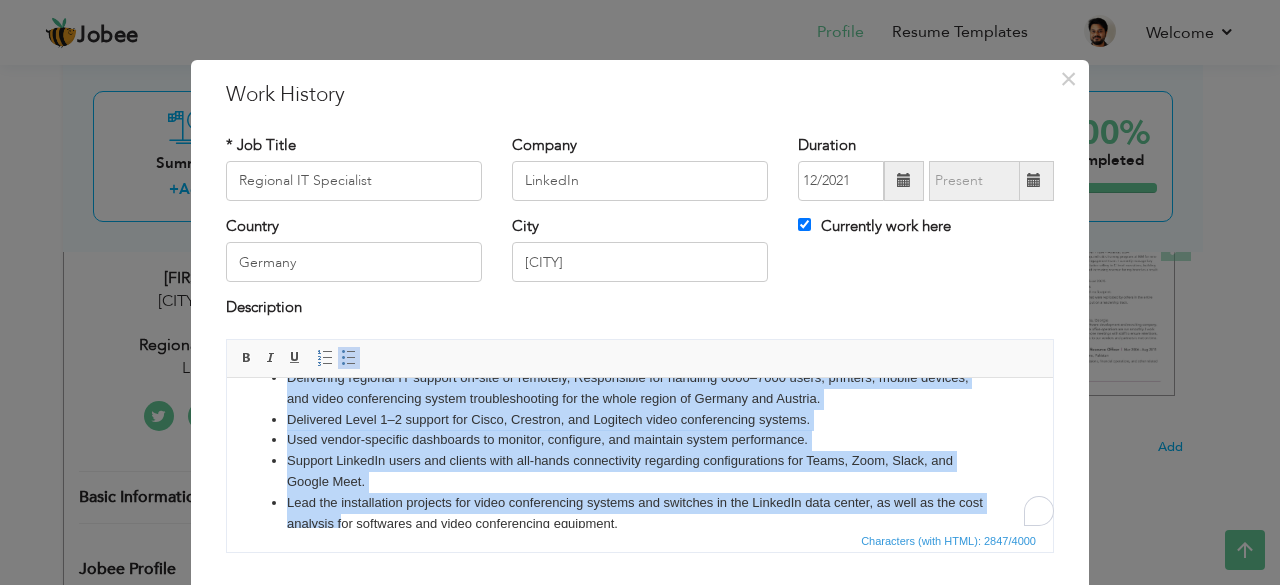 scroll, scrollTop: 30, scrollLeft: 0, axis: vertical 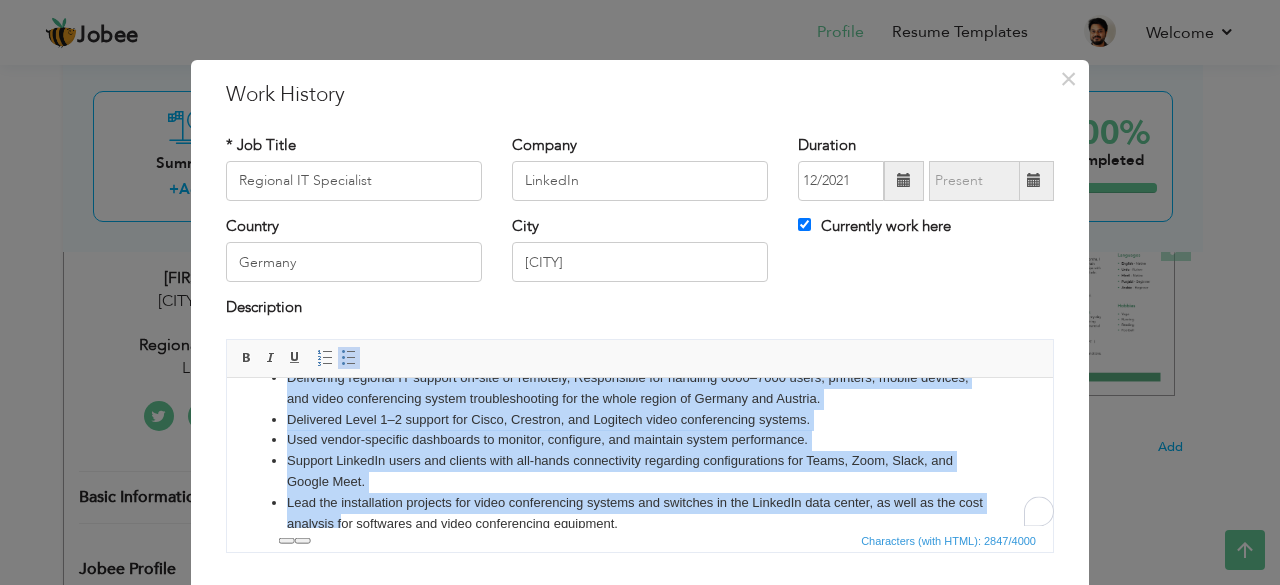 click on "Support LinkedIn users and clients with all-hands connectivity regarding configurations for Teams, Zoom, Slack, and Google Meet." at bounding box center [640, 471] 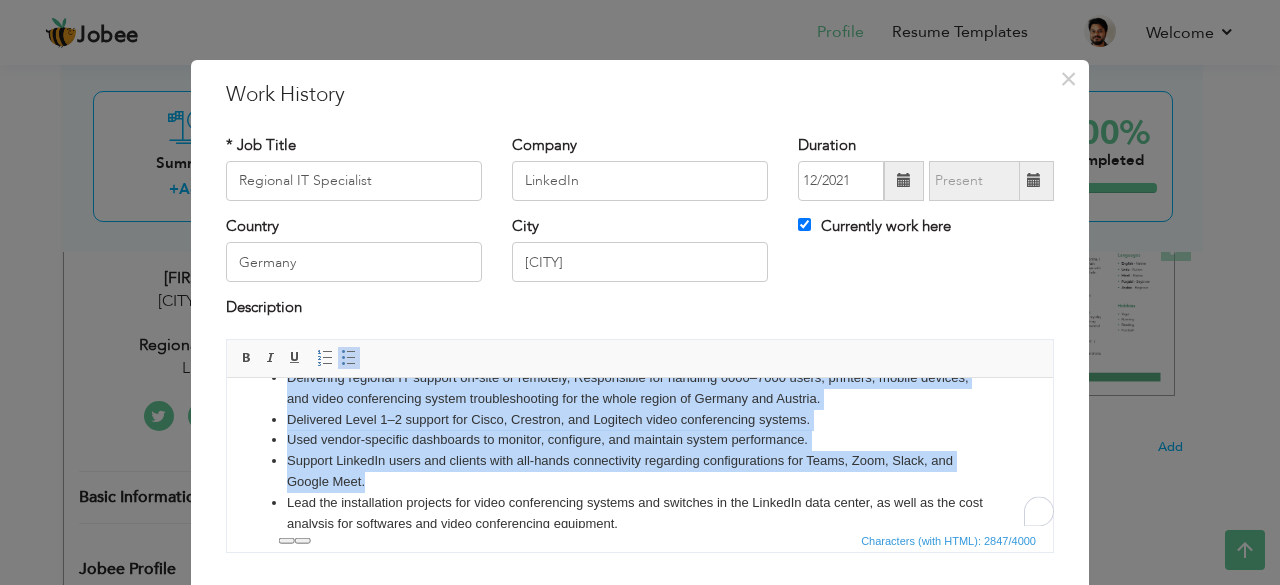 scroll, scrollTop: 0, scrollLeft: 0, axis: both 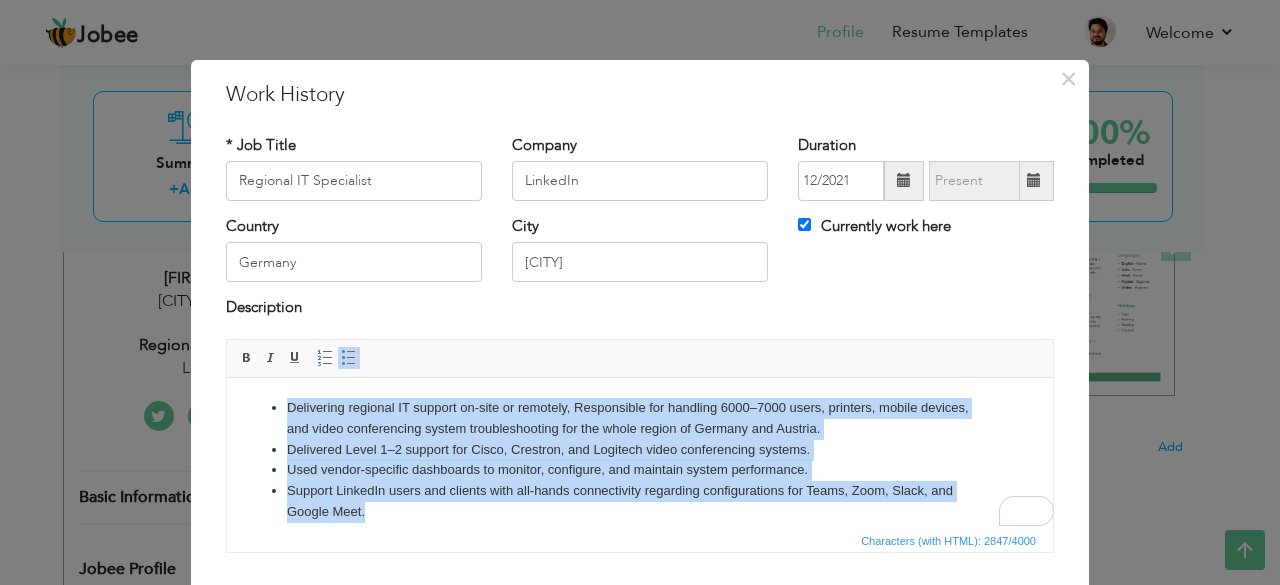 drag, startPoint x: 370, startPoint y: 478, endPoint x: 282, endPoint y: 401, distance: 116.9316 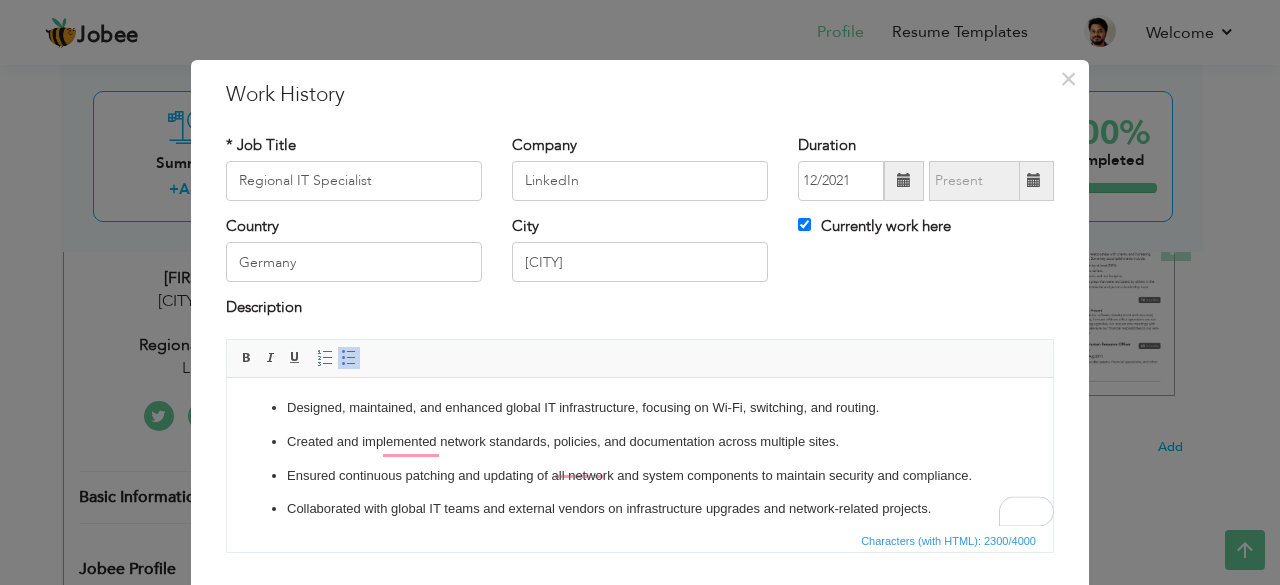 scroll, scrollTop: 145, scrollLeft: 0, axis: vertical 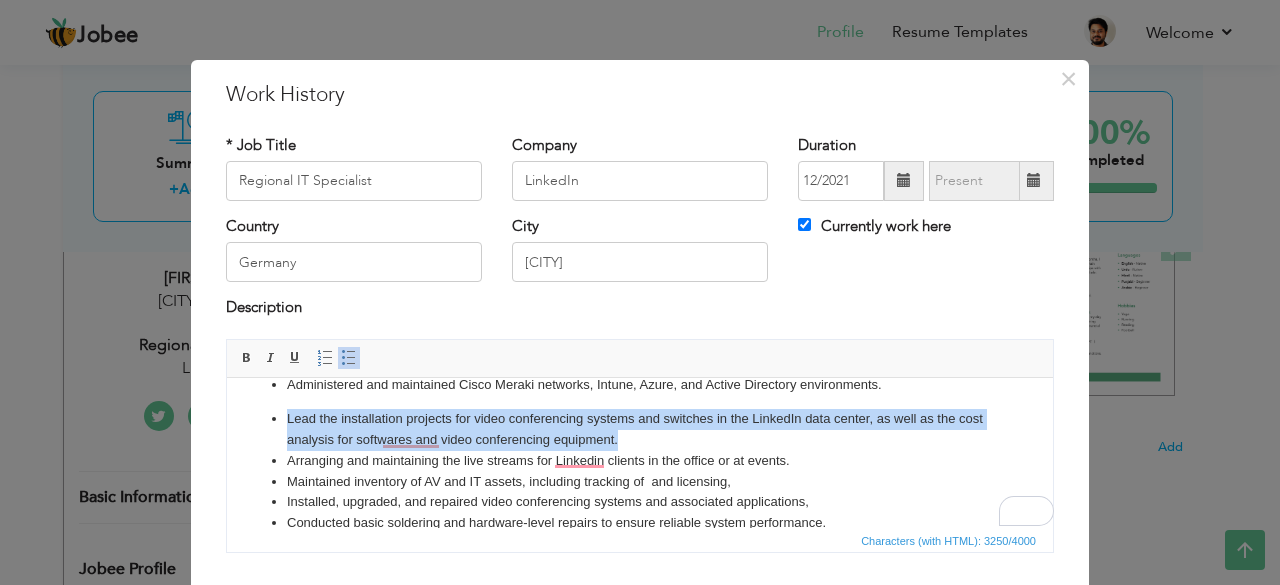 drag, startPoint x: 289, startPoint y: 421, endPoint x: 693, endPoint y: 443, distance: 404.59857 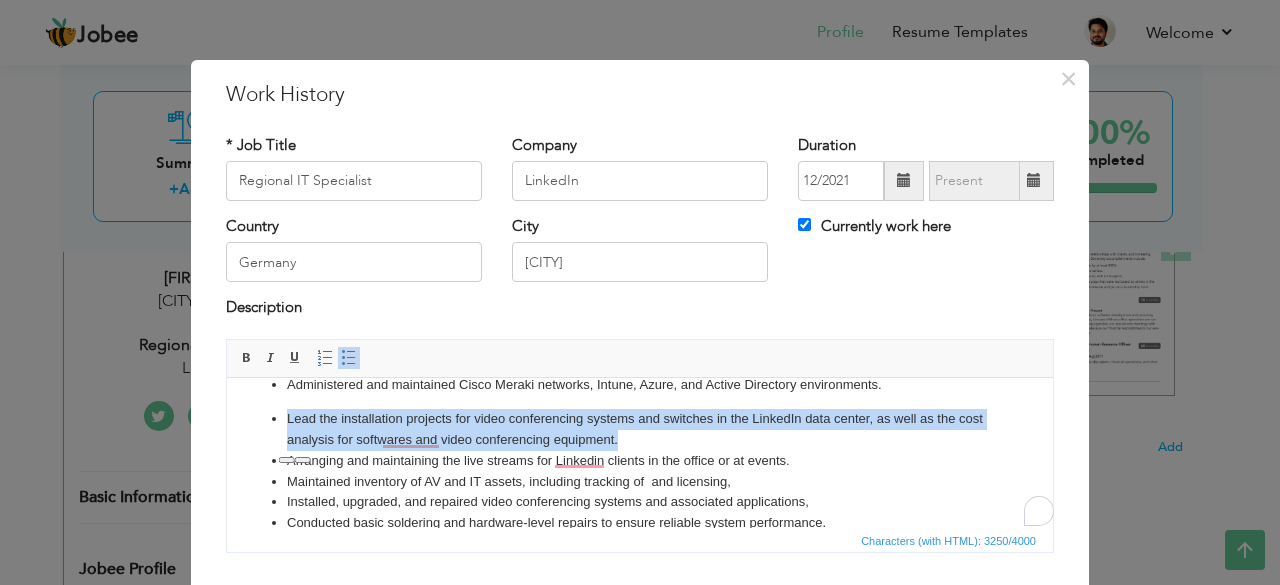 click on "Lead the installation projects for video conferencing systems and switches in the LinkedIn data center, as well as the cost analysis for softwares and video conferencing equipment." 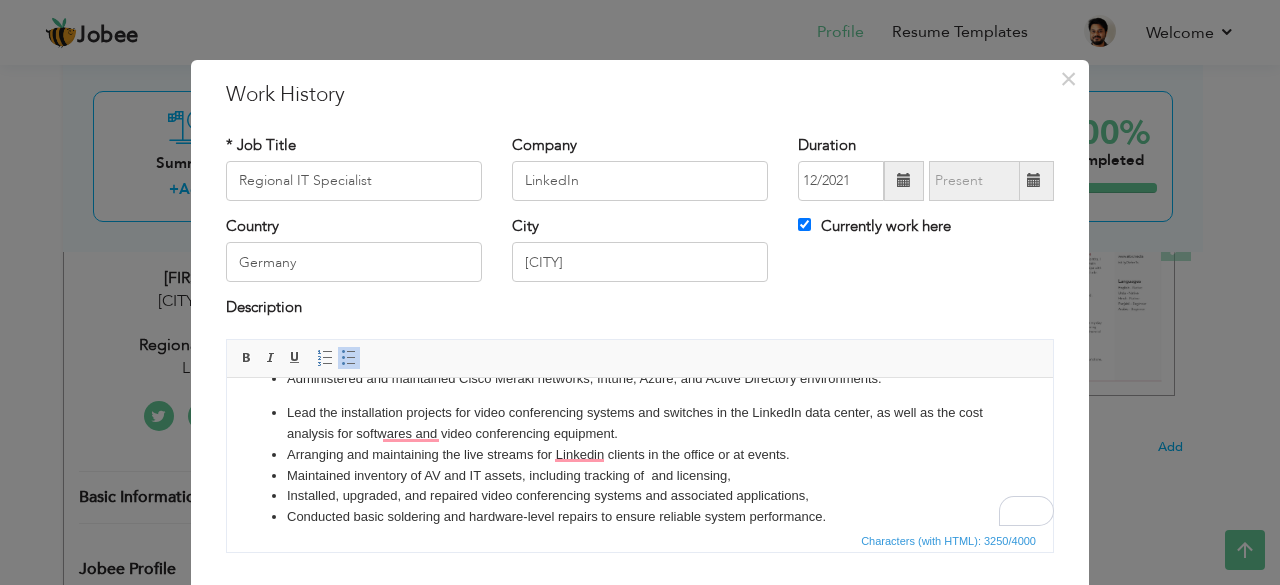 scroll, scrollTop: 371, scrollLeft: 0, axis: vertical 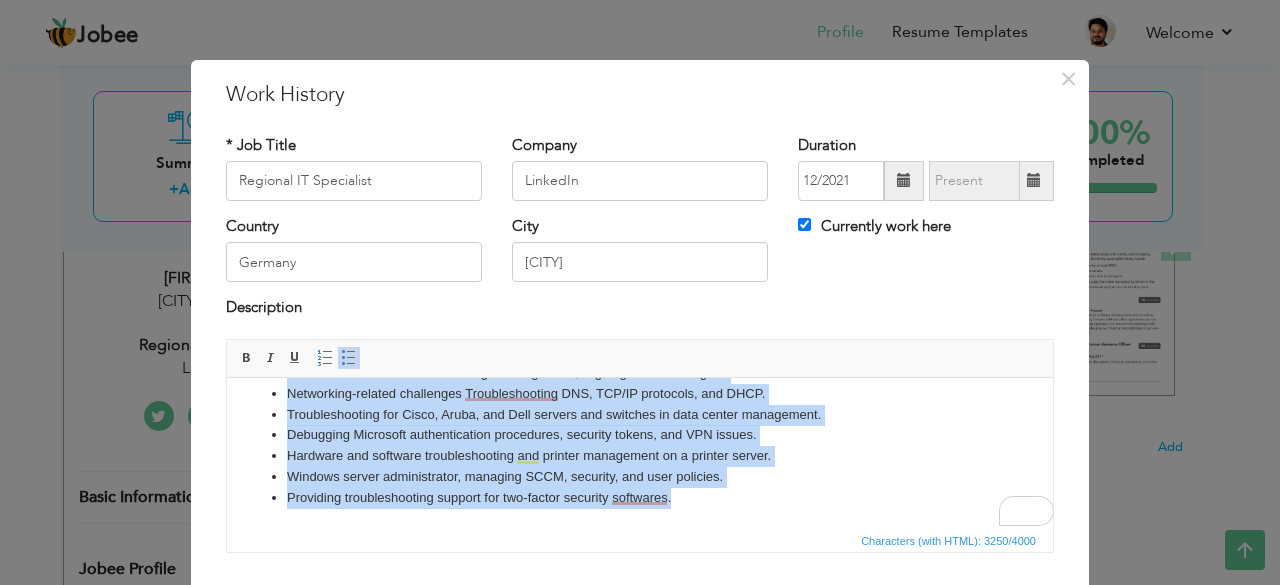 drag, startPoint x: 286, startPoint y: 433, endPoint x: 697, endPoint y: 505, distance: 417.2589 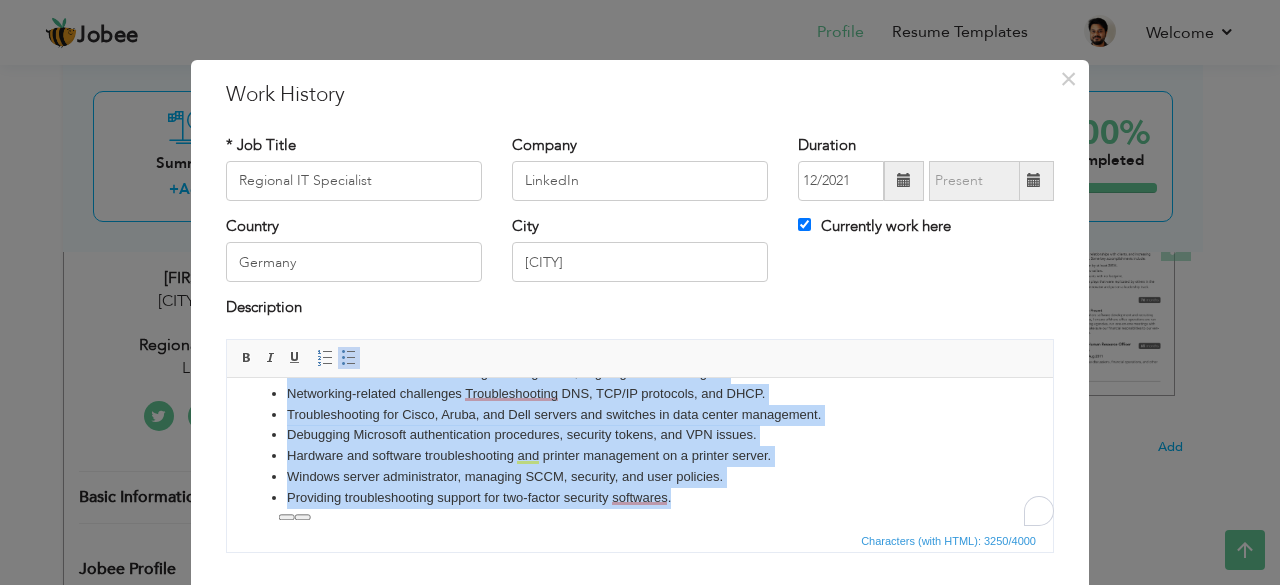 scroll, scrollTop: 202, scrollLeft: 0, axis: vertical 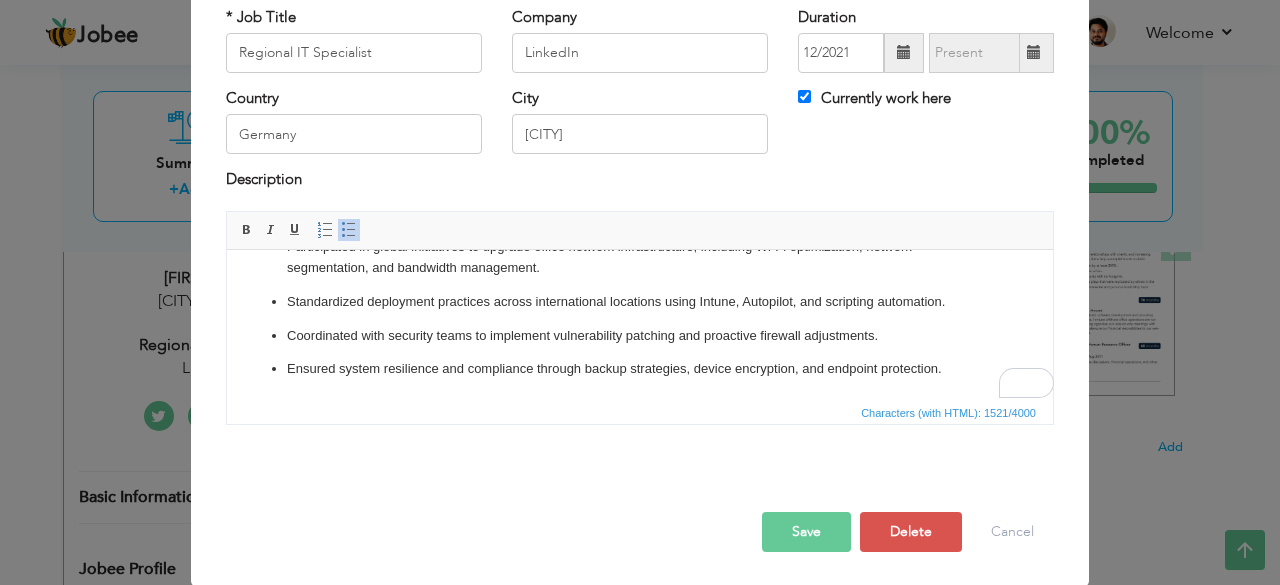 click on "Save" at bounding box center (806, 532) 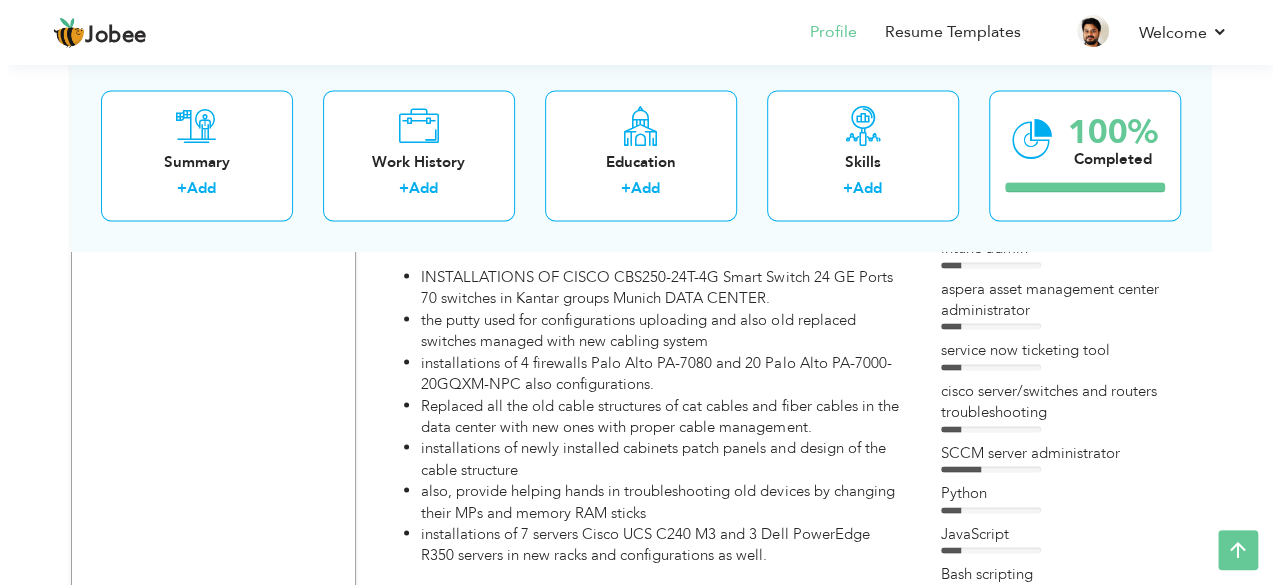 scroll, scrollTop: 1591, scrollLeft: 0, axis: vertical 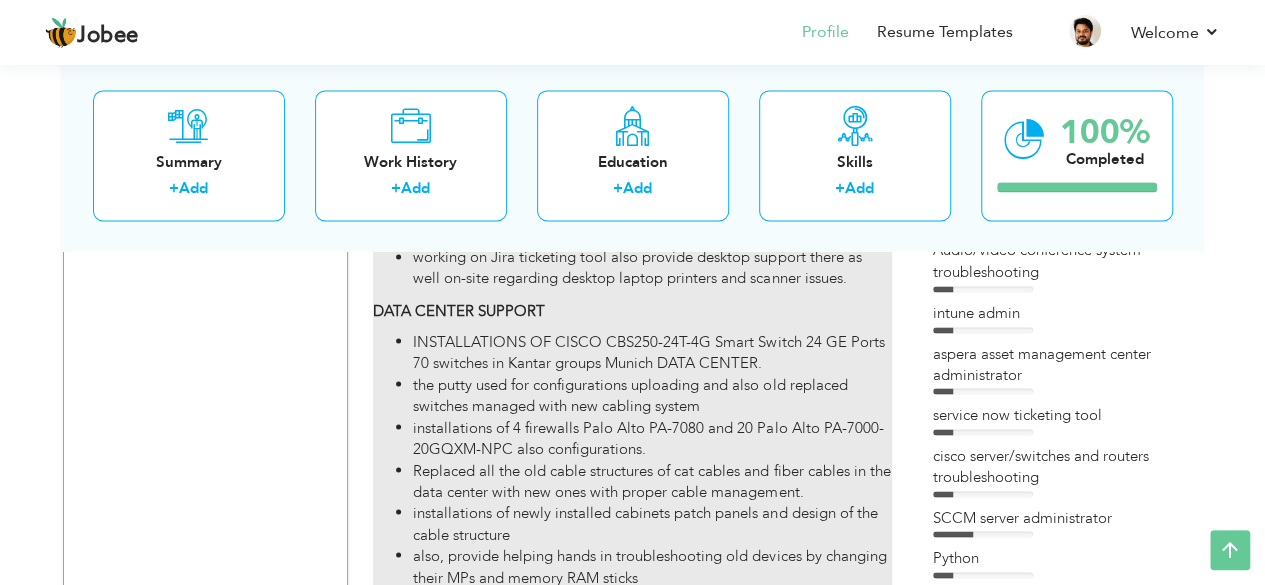 click on "DATA CENTER SUPPORT" at bounding box center [459, 310] 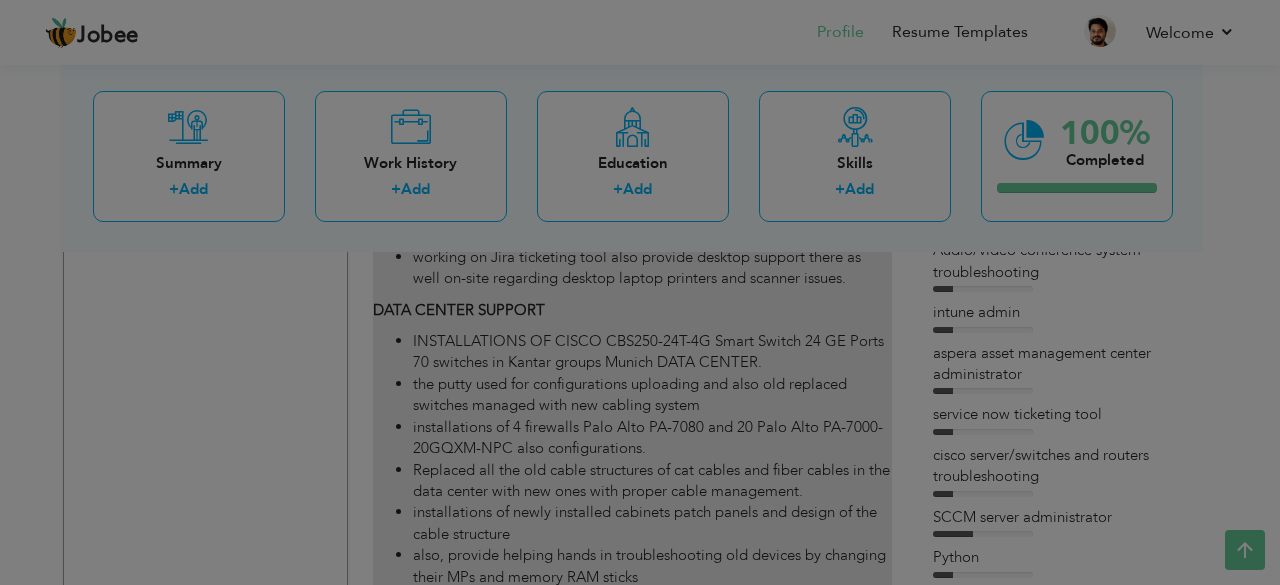 scroll, scrollTop: 0, scrollLeft: 0, axis: both 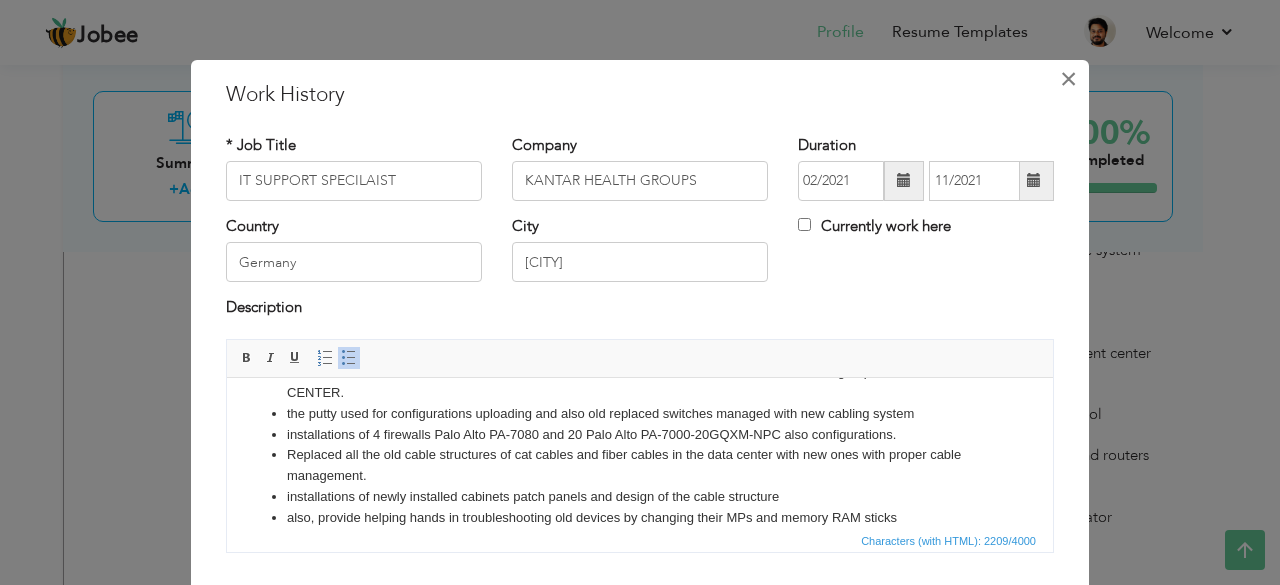click on "×" at bounding box center (1068, 79) 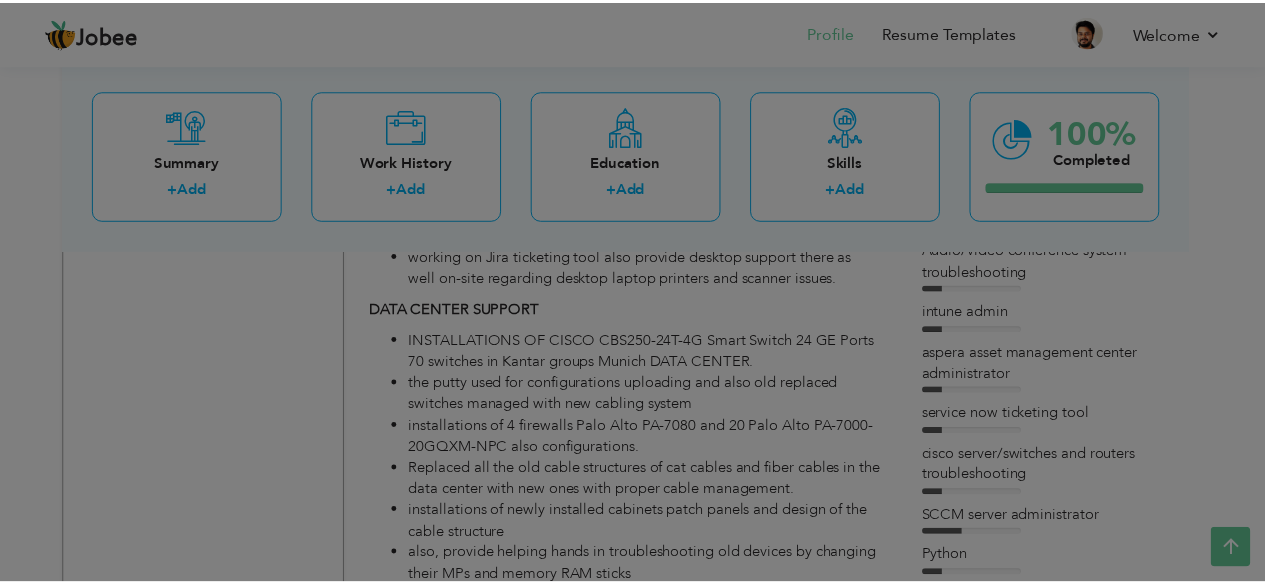 scroll, scrollTop: 0, scrollLeft: 0, axis: both 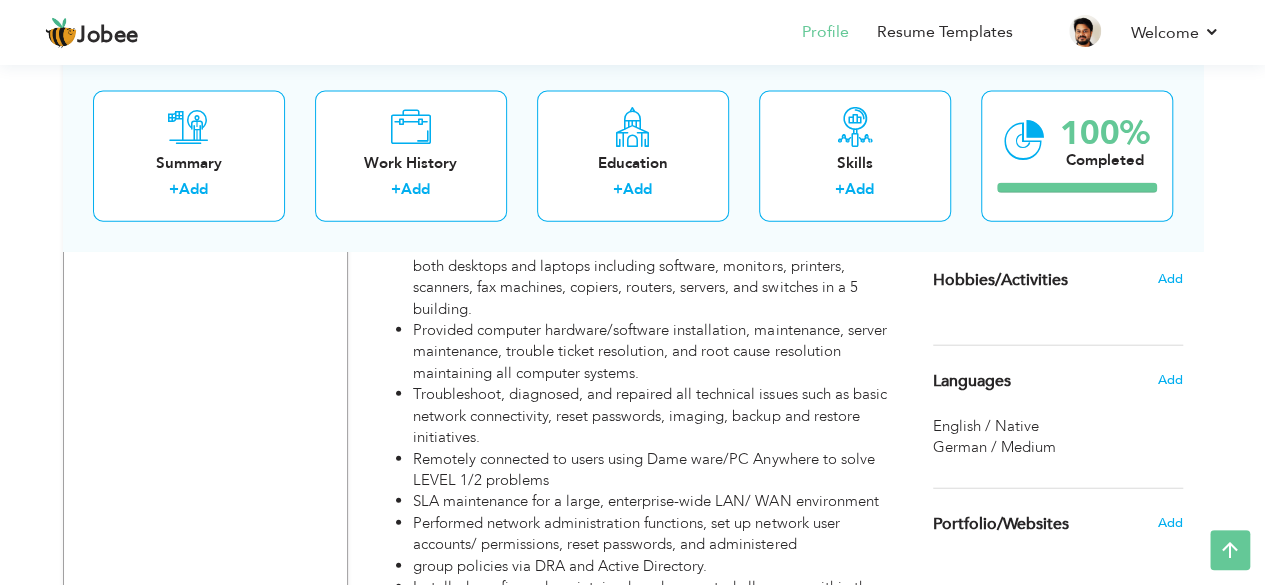 click on "German / Medium" at bounding box center [994, 447] 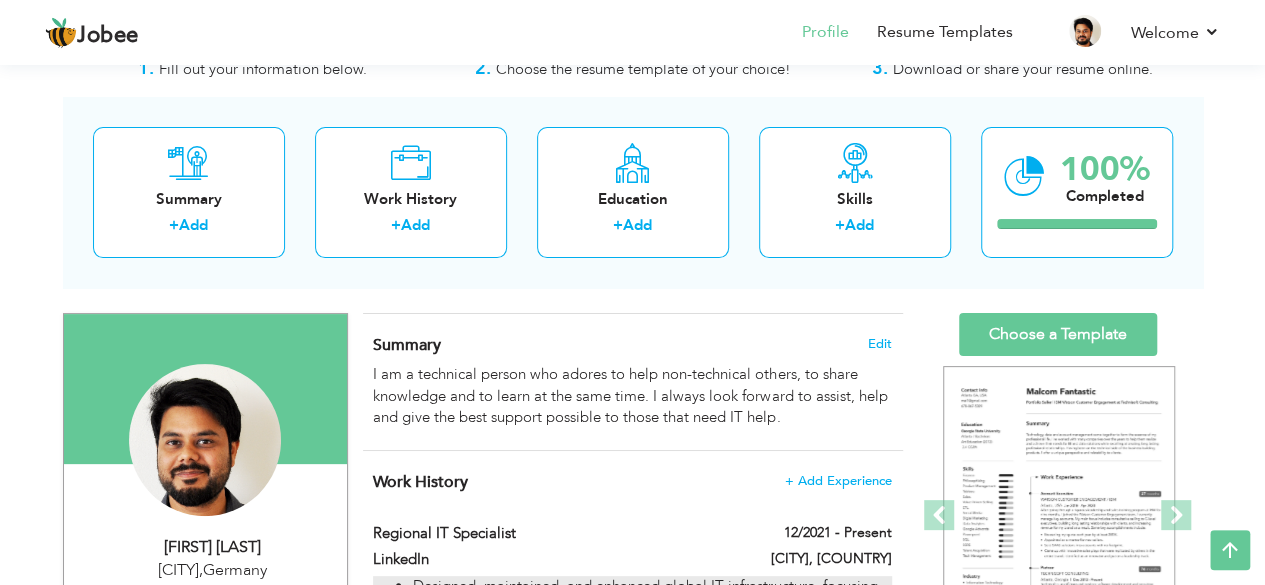 scroll, scrollTop: 0, scrollLeft: 0, axis: both 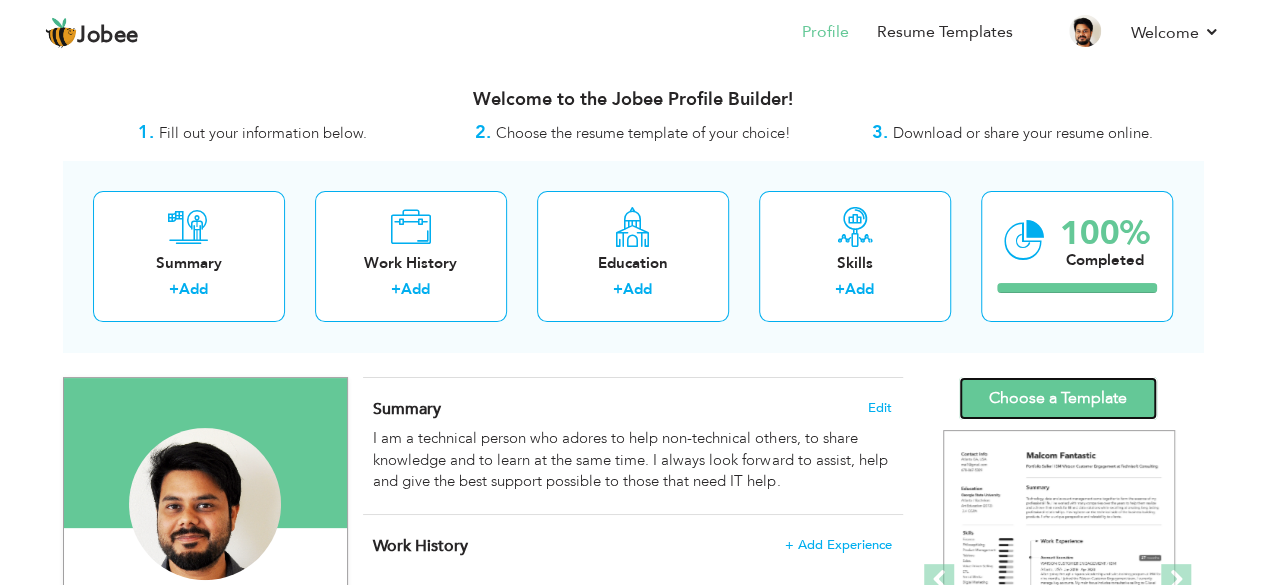 click on "Choose a Template" at bounding box center [1058, 398] 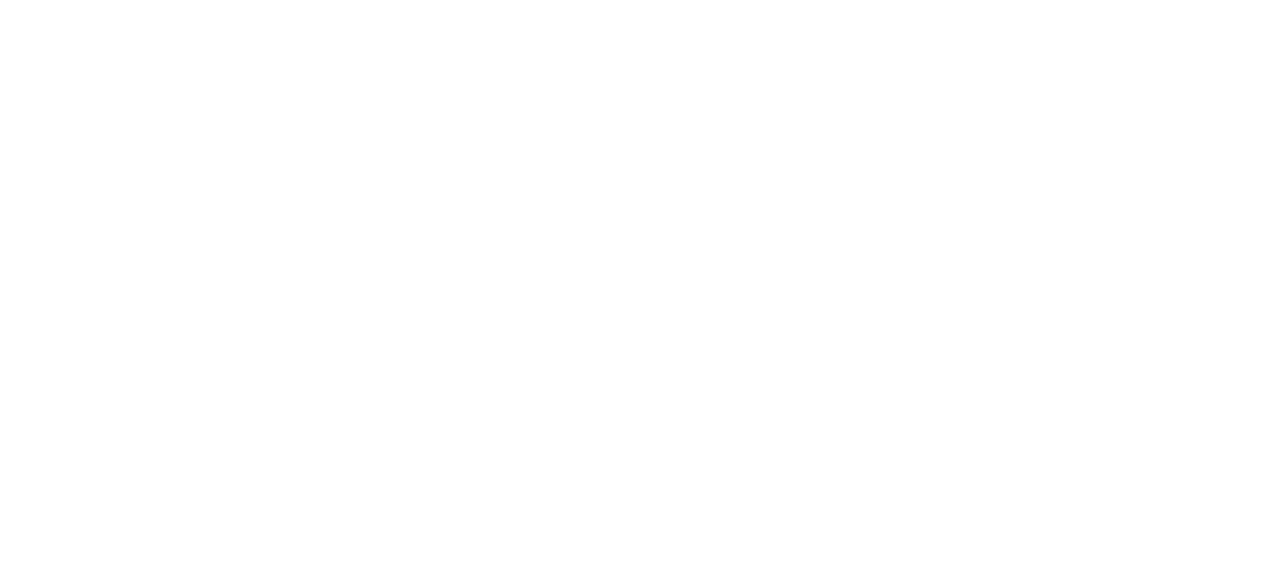 scroll, scrollTop: 0, scrollLeft: 0, axis: both 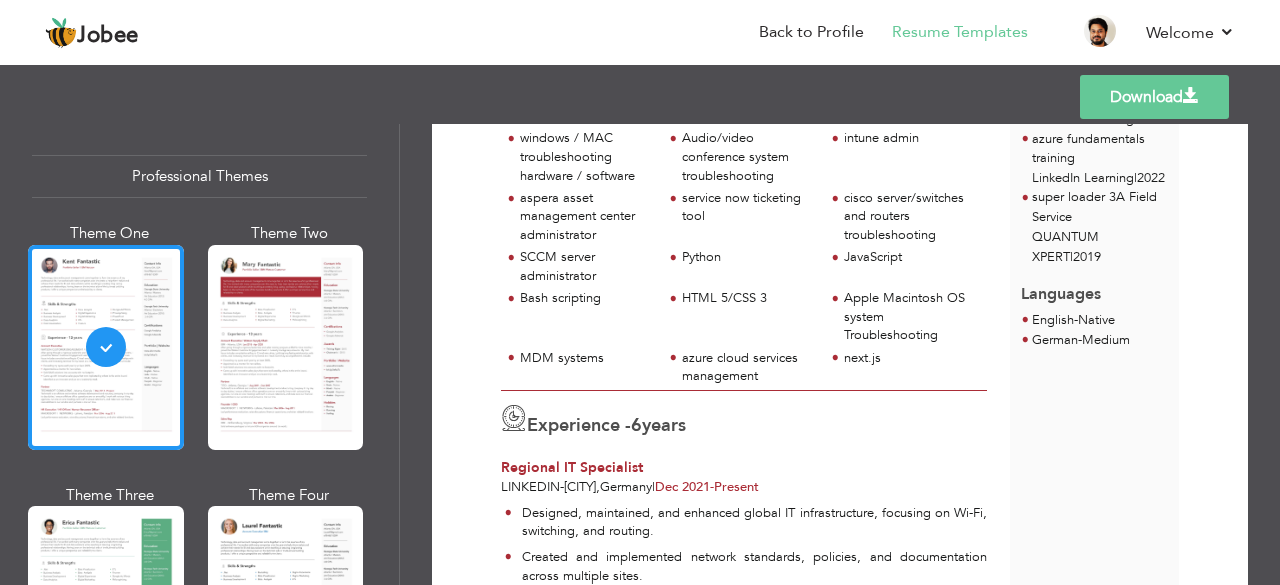 click on "Download" at bounding box center [1154, 97] 